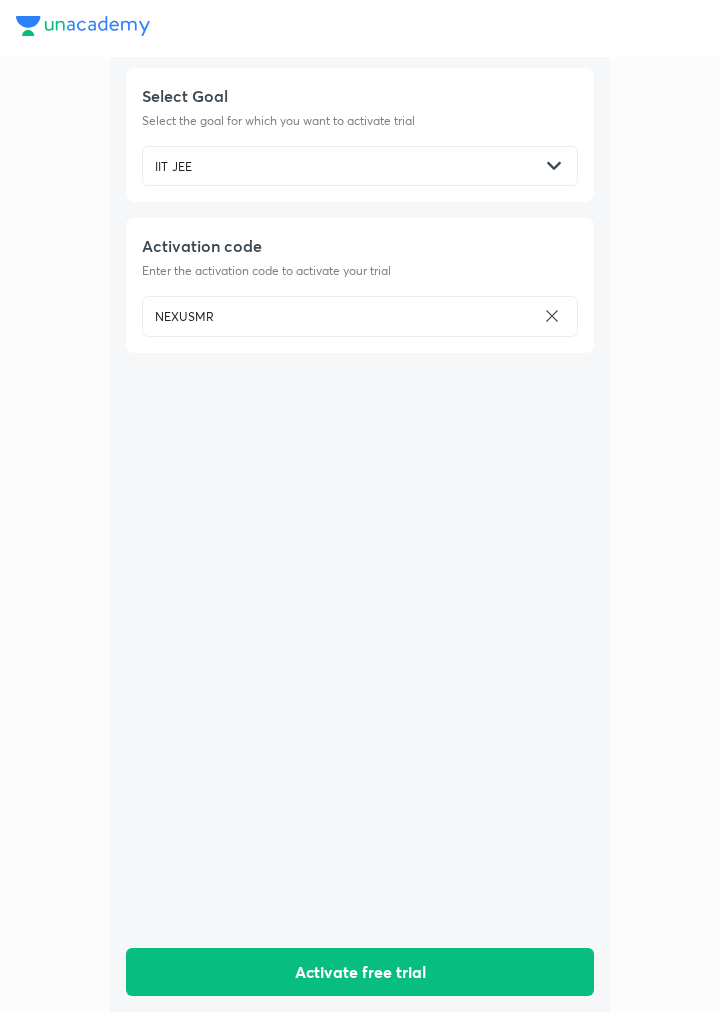 scroll, scrollTop: 0, scrollLeft: 0, axis: both 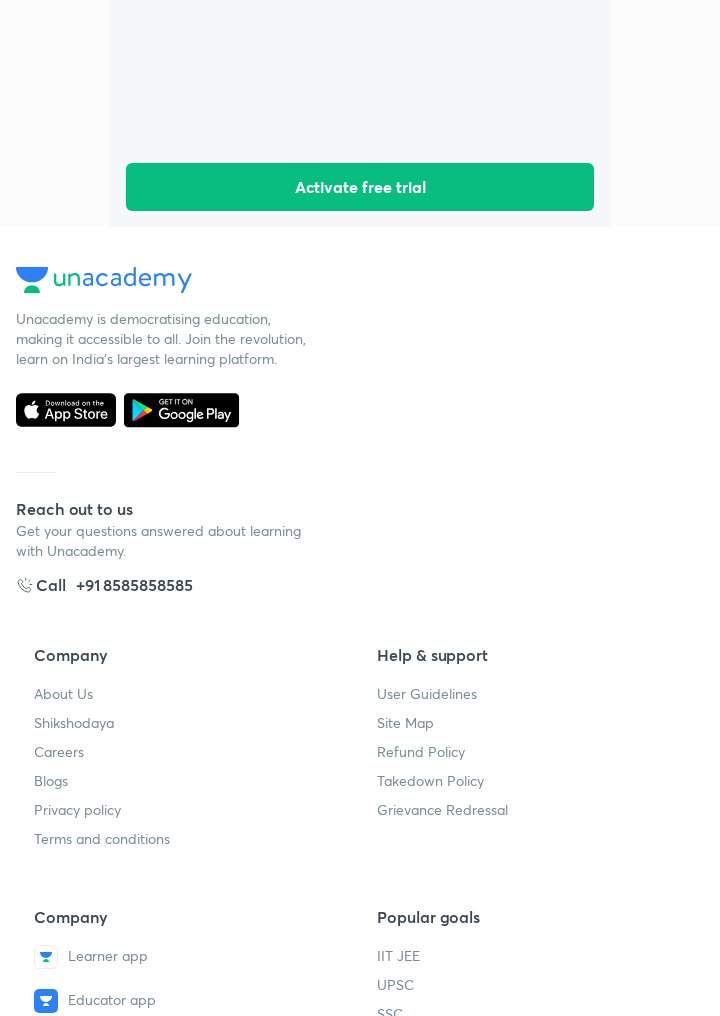 click on "Activate free trial" at bounding box center (360, 187) 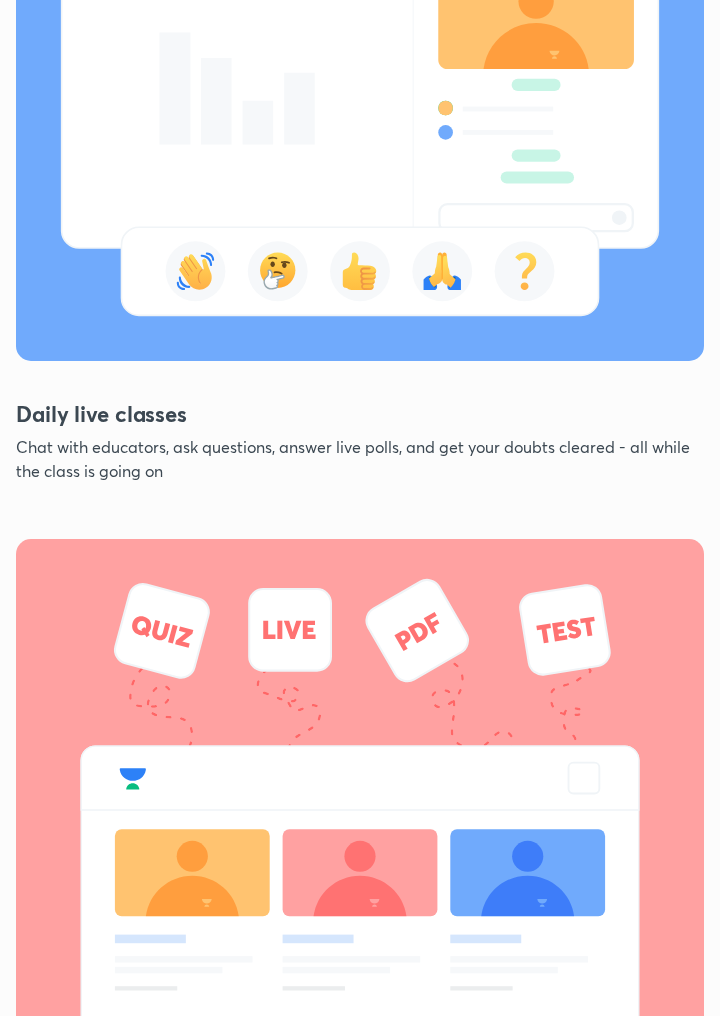 scroll, scrollTop: 0, scrollLeft: 0, axis: both 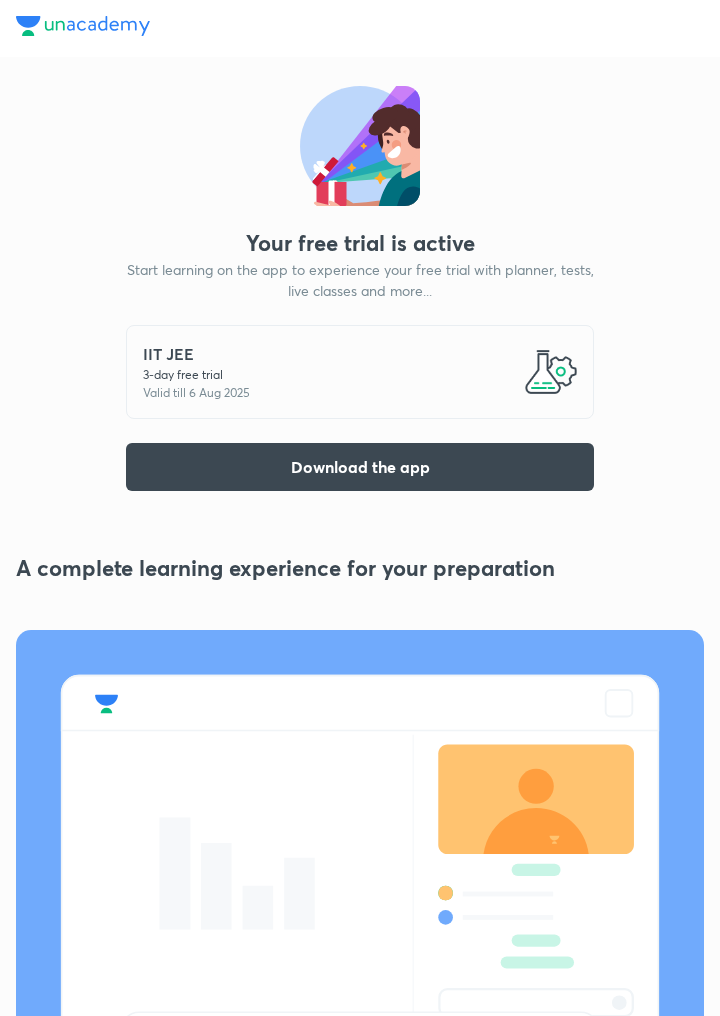 click on "Download the app" at bounding box center [360, 467] 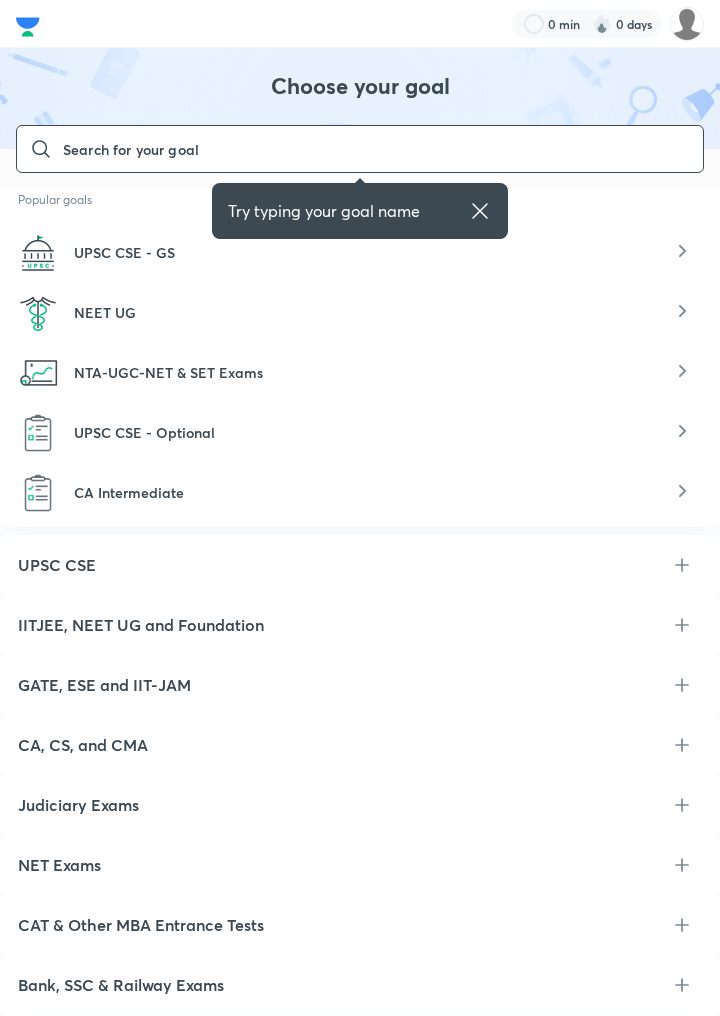 scroll, scrollTop: 0, scrollLeft: 0, axis: both 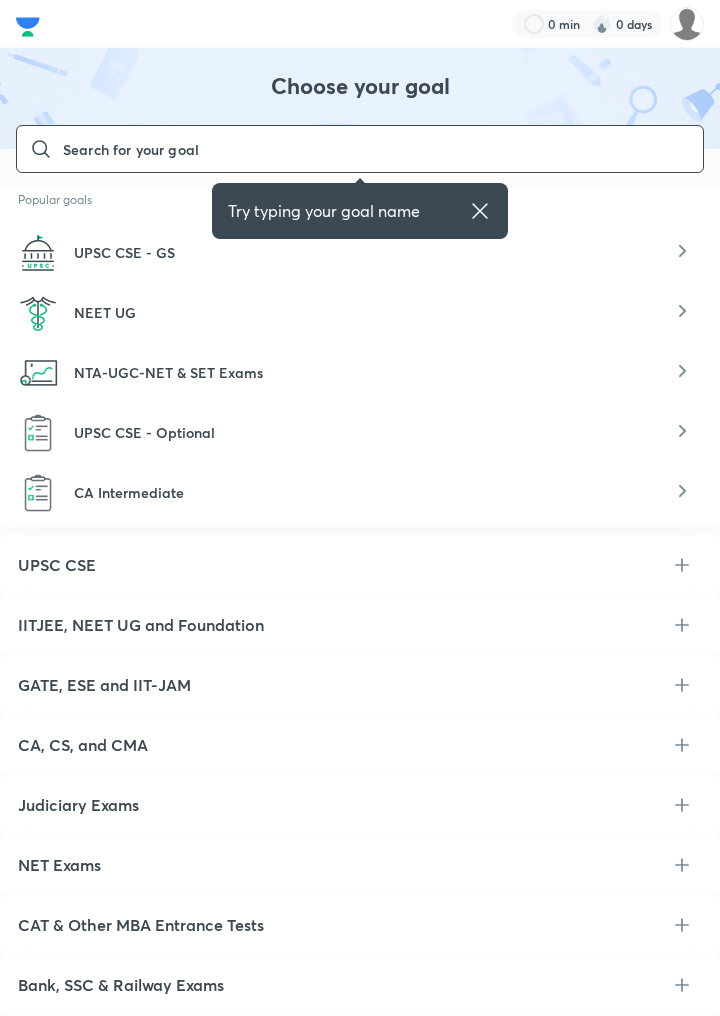 click on "Choose your goal ​ Popular goals UPSC CSE - GS NEET UG NTA-UGC-NET & SET Exams UPSC CSE - Optional CA Intermediate UPSC CSE IITJEE, NEET UG and Foundation GATE, ESE and IIT-JAM CA, CS, and CMA Judiciary Exams NET Exams CAT & Other MBA Entrance Tests Bank, SSC & Railway Exams Defence Exams CLAT & Other Law Entrance Exams  Others Olympiads Class 6-12" at bounding box center (360, 701) 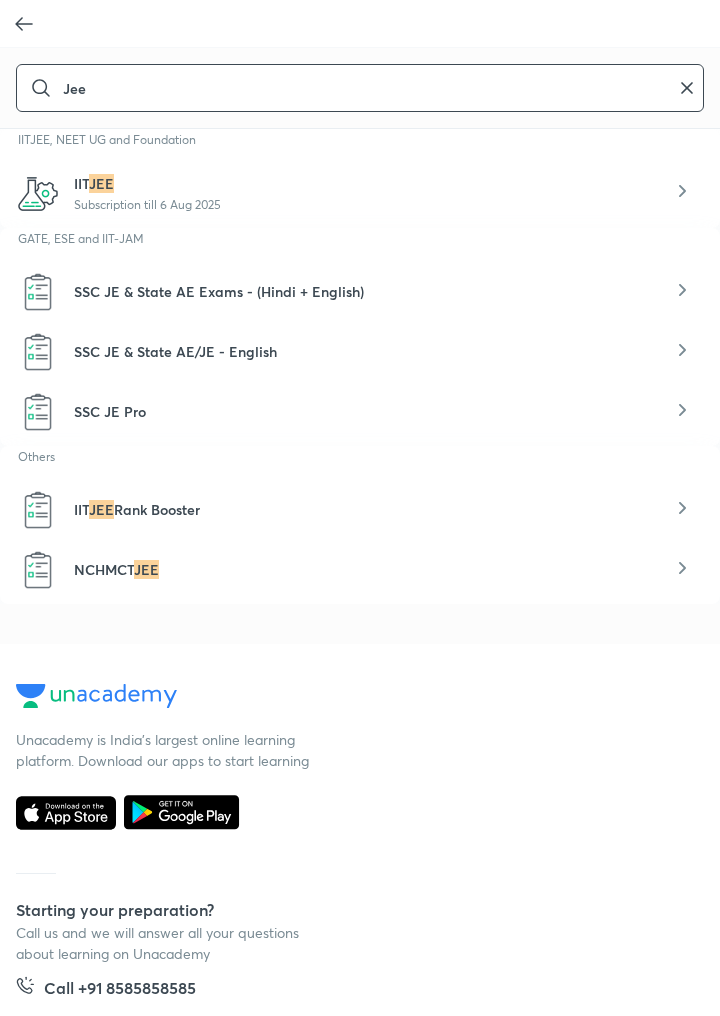 type on "Jee" 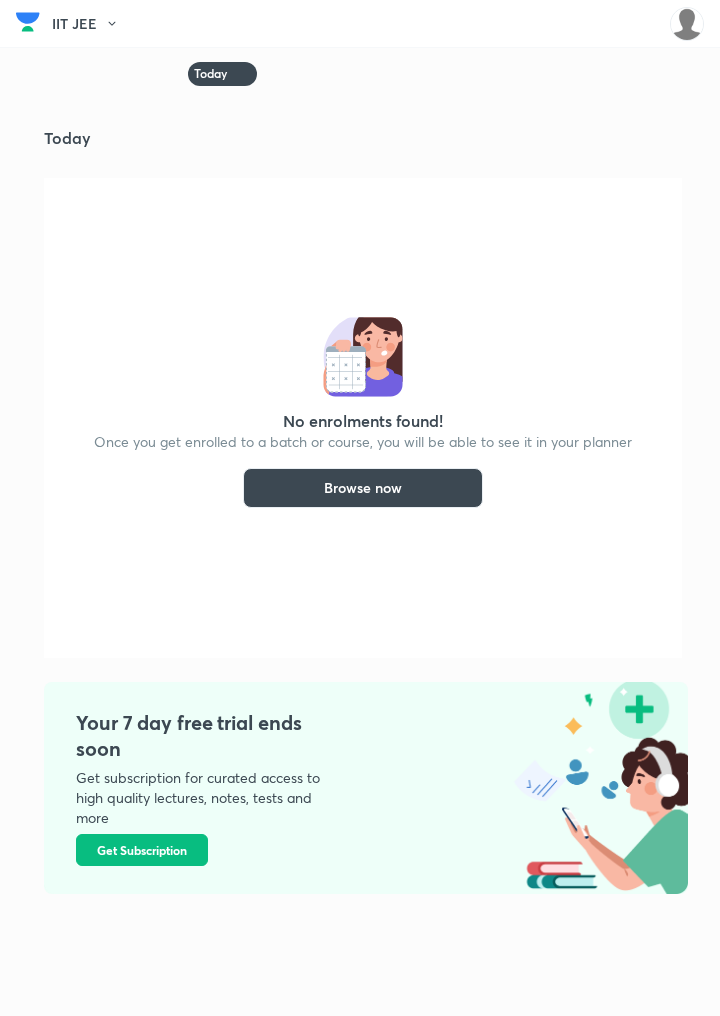 click on "Browse now" at bounding box center (363, 488) 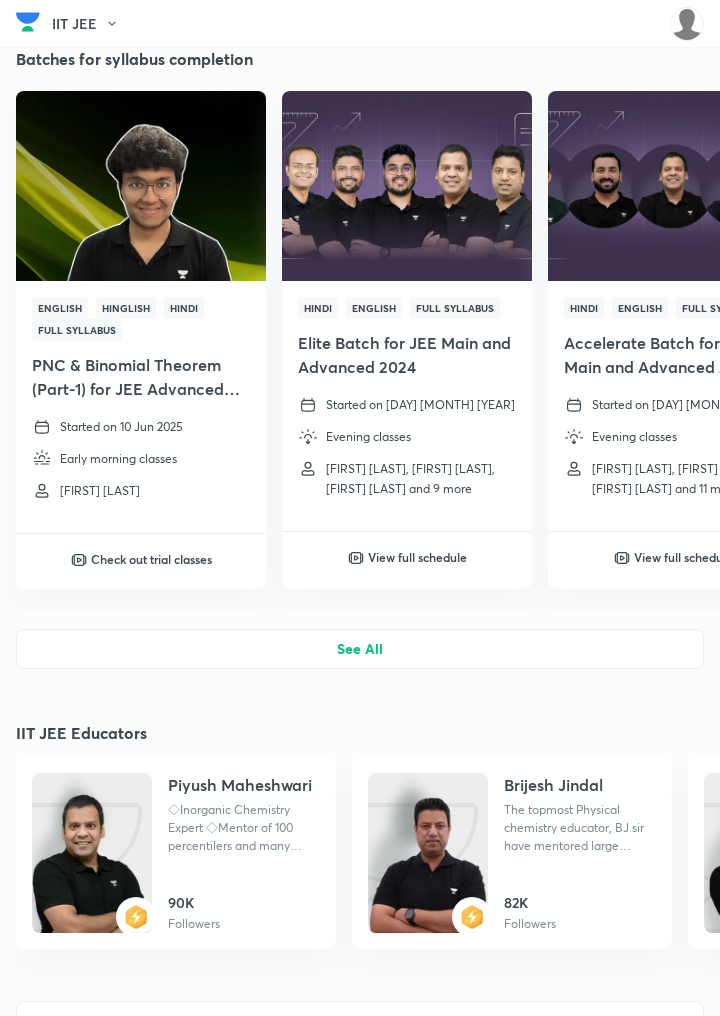 scroll, scrollTop: 0, scrollLeft: 0, axis: both 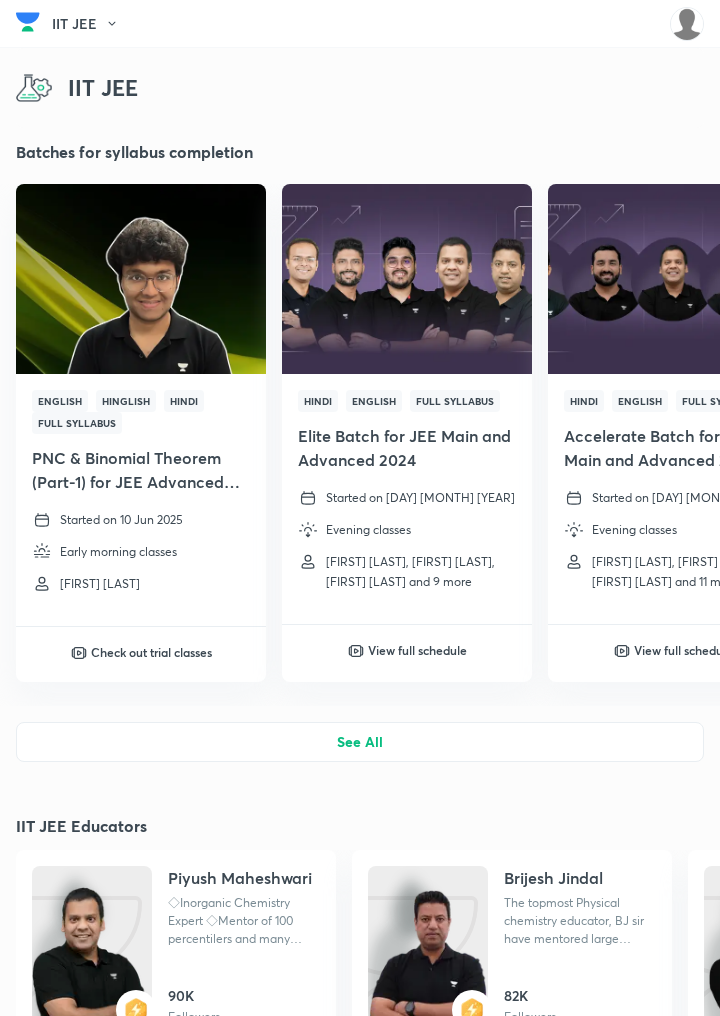 click on "IIT JEE" at bounding box center [91, 24] 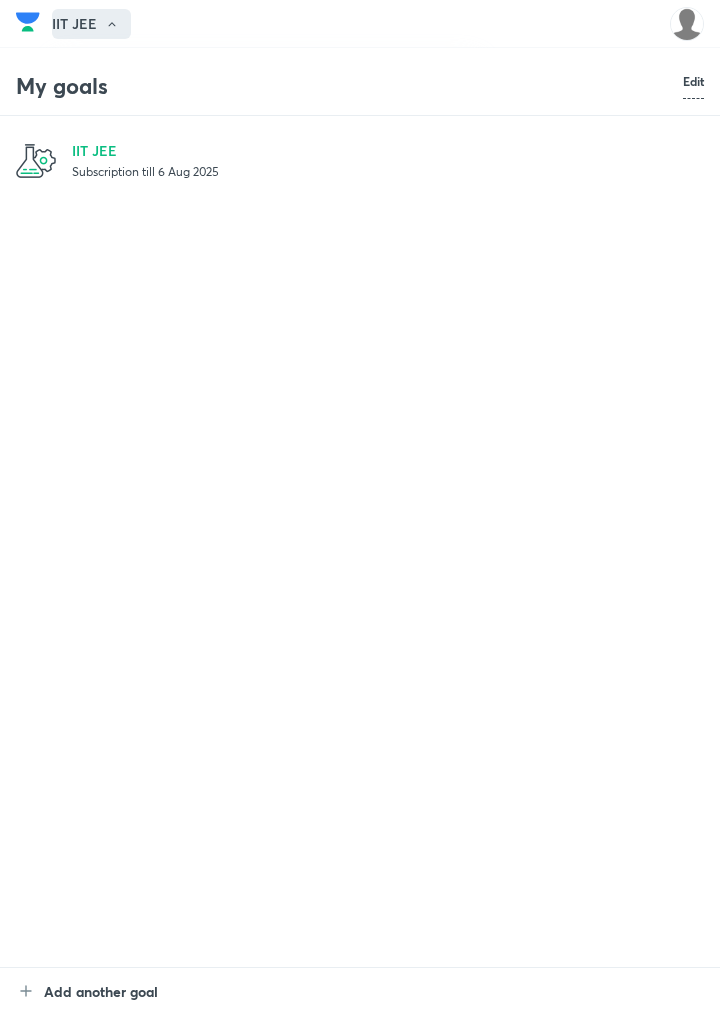 click at bounding box center [360, 508] 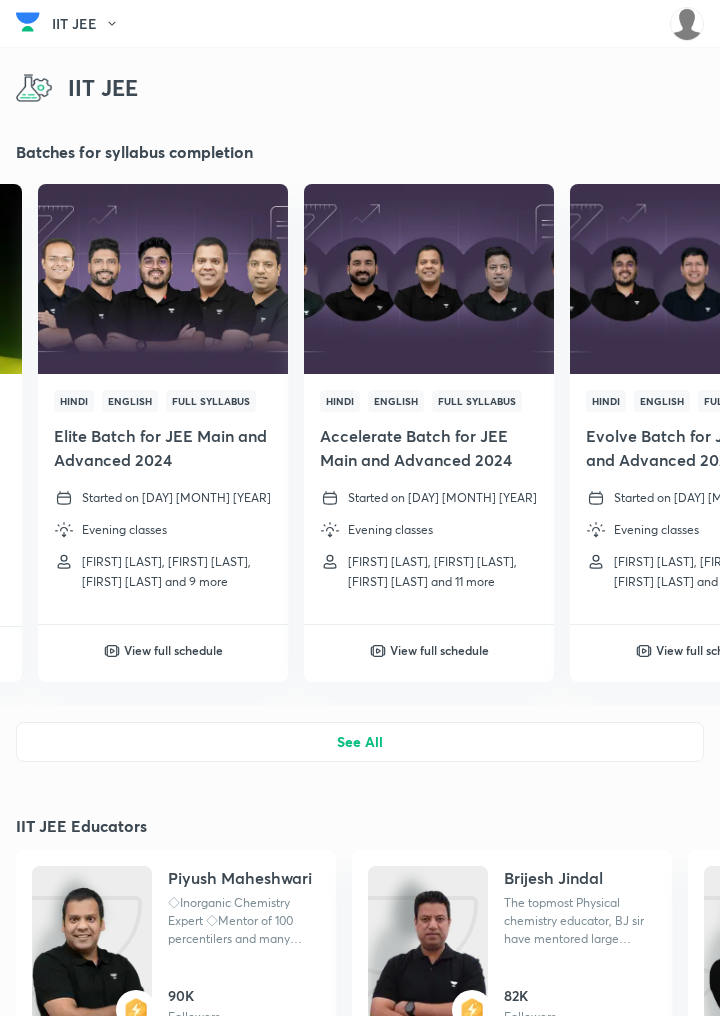 scroll, scrollTop: 0, scrollLeft: 360, axis: horizontal 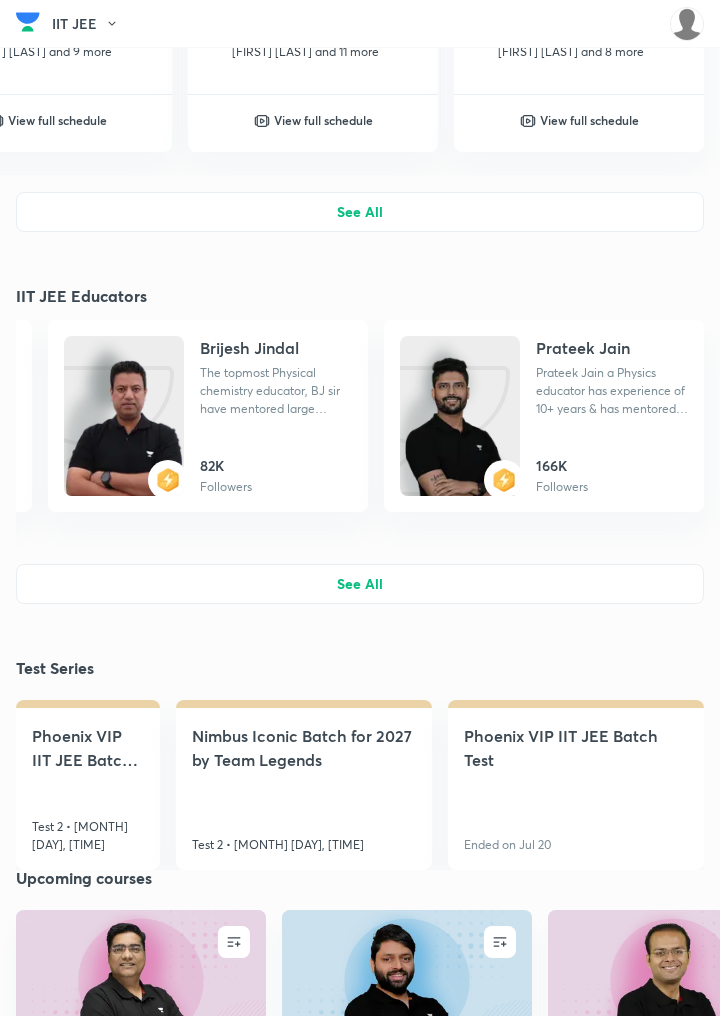 click on "See All" at bounding box center [360, 584] 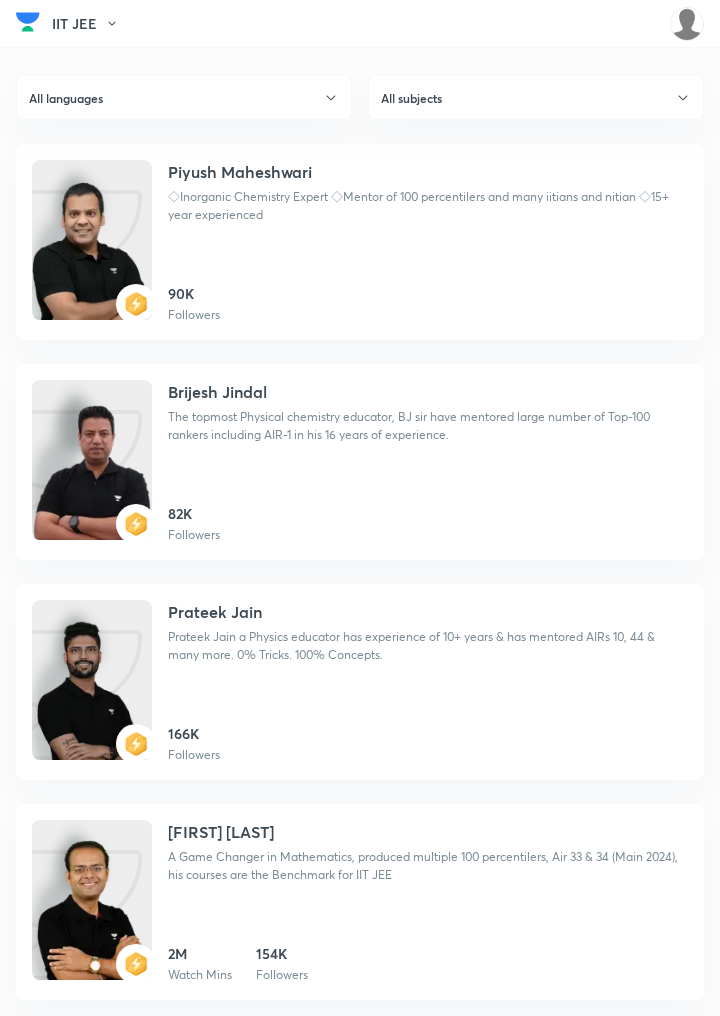 scroll, scrollTop: 0, scrollLeft: 0, axis: both 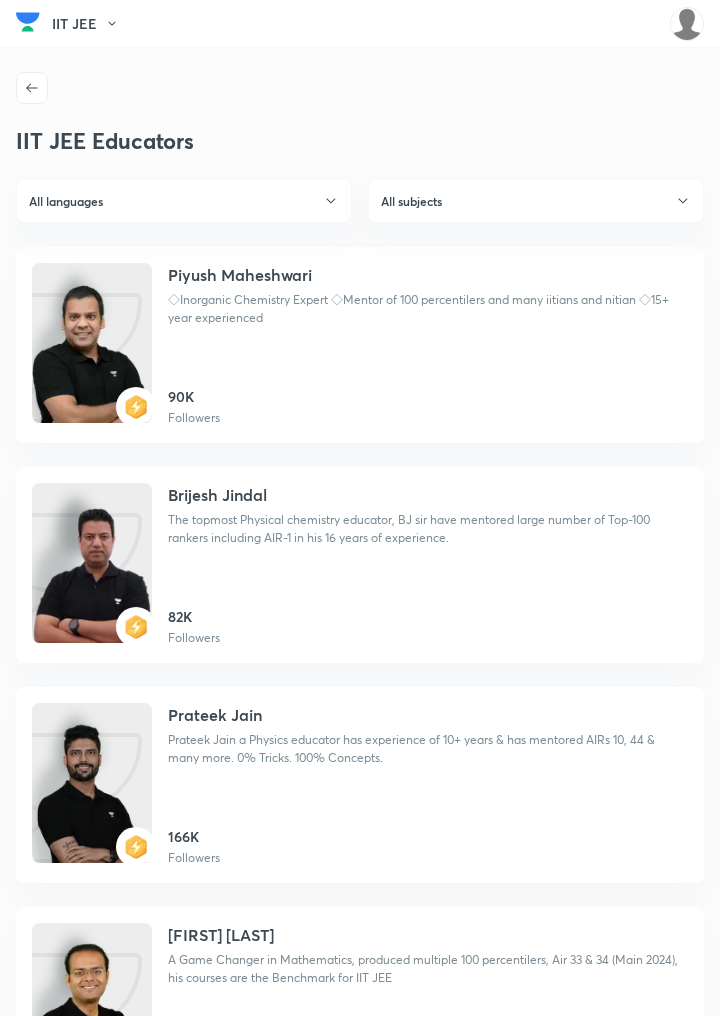 click on "All subjects" at bounding box center [536, 200] 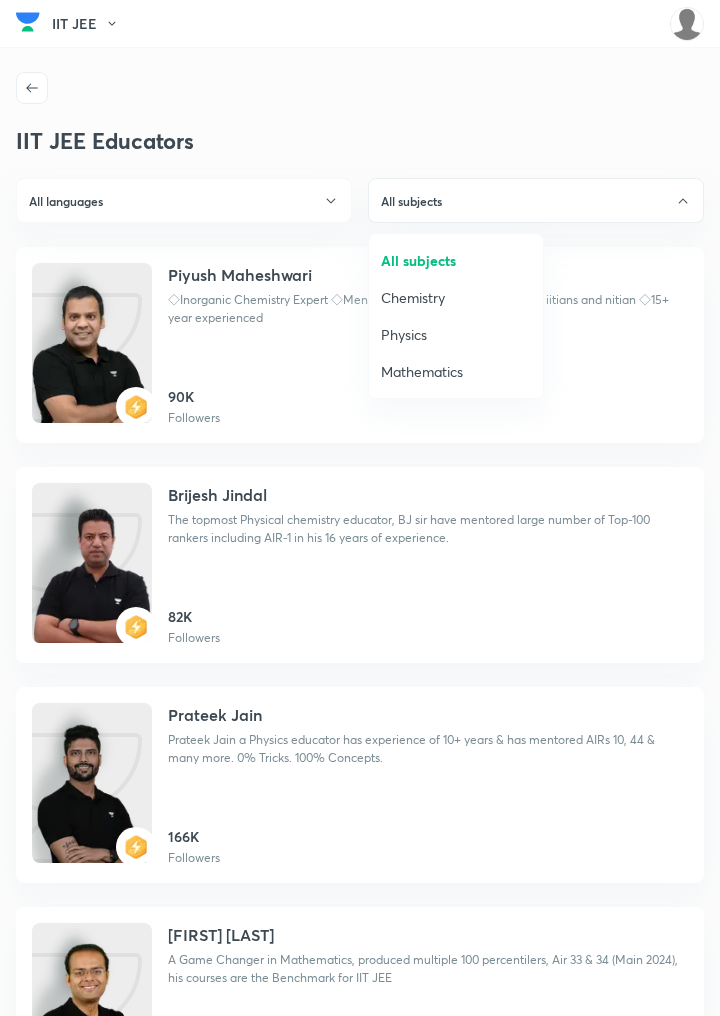 click on "Chemistry" at bounding box center [456, 297] 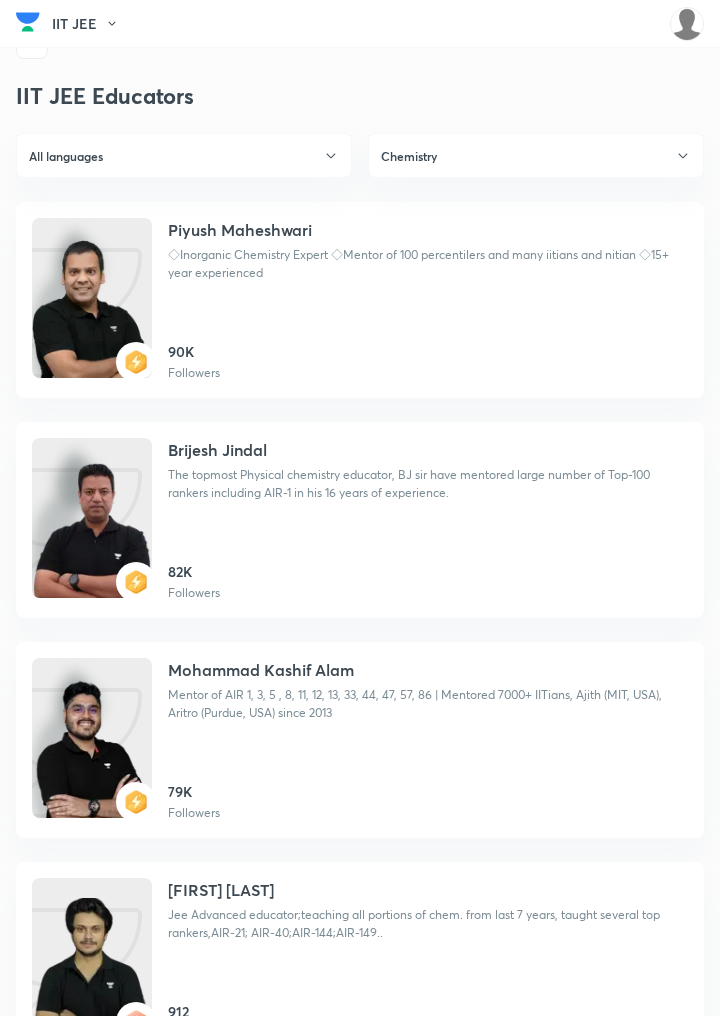 scroll, scrollTop: 0, scrollLeft: 0, axis: both 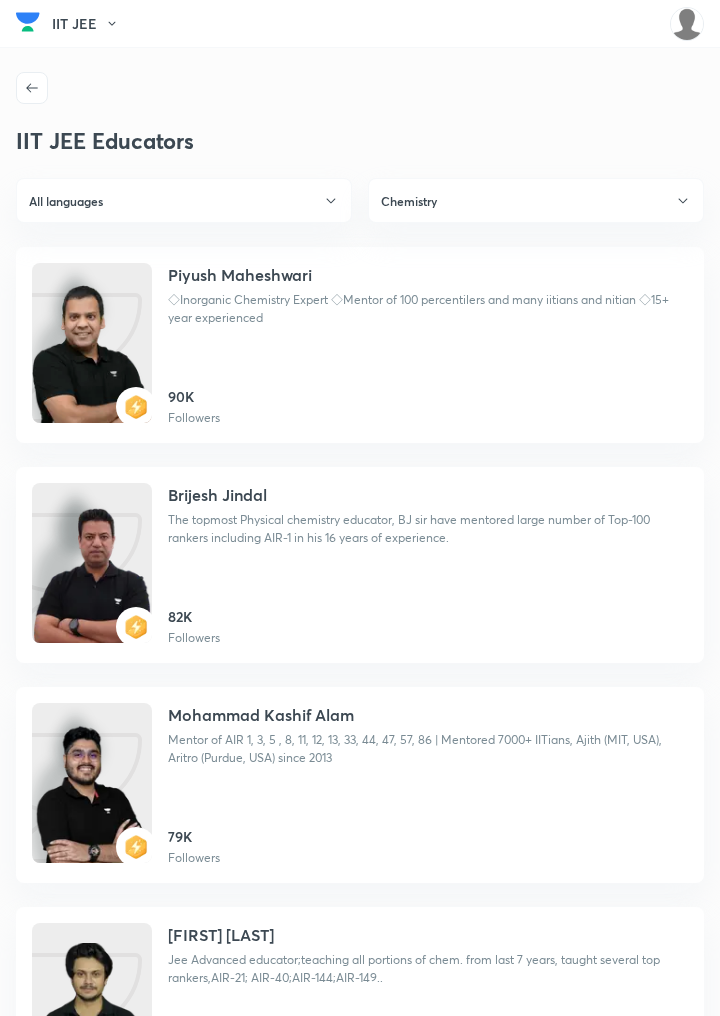 click on "Chemistry" at bounding box center [536, 200] 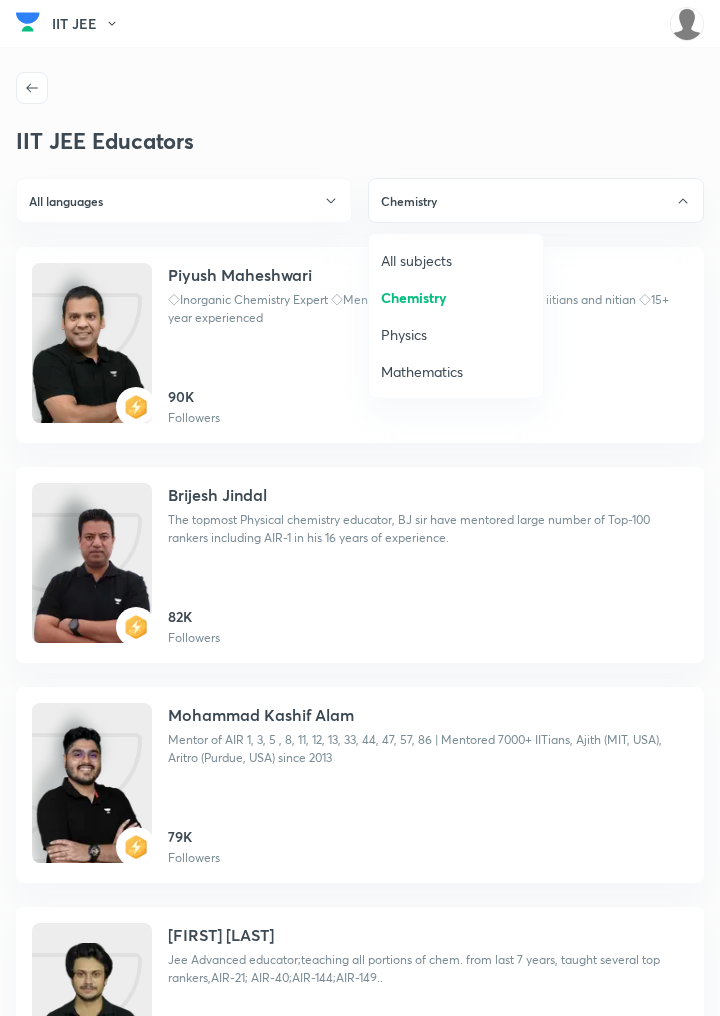 click on "Physics" at bounding box center (456, 334) 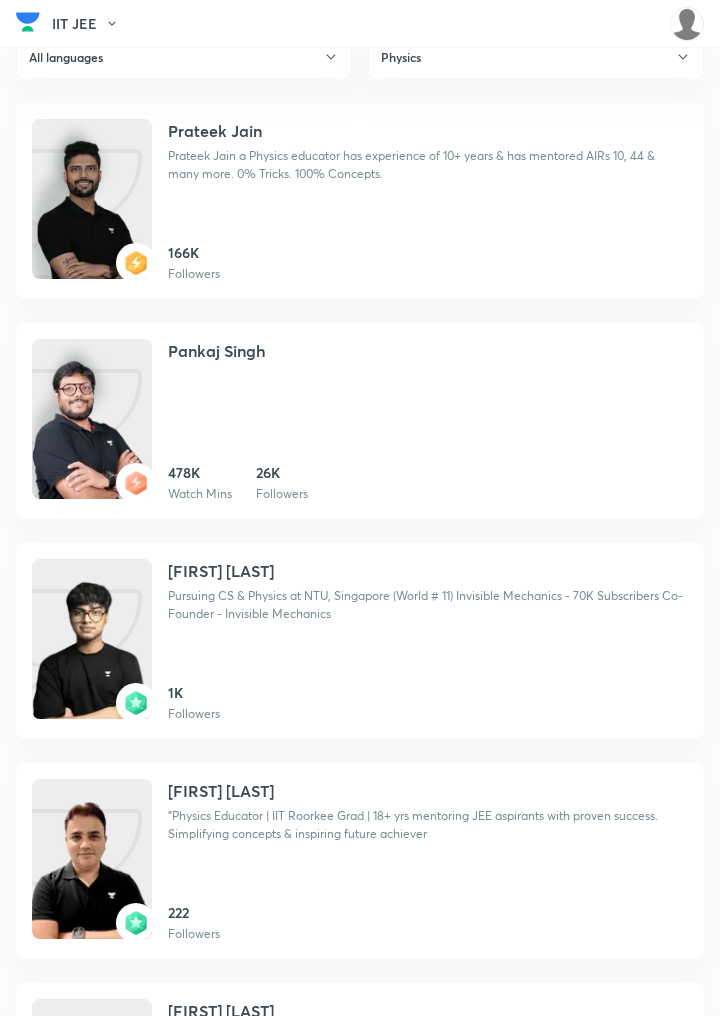 scroll, scrollTop: 0, scrollLeft: 0, axis: both 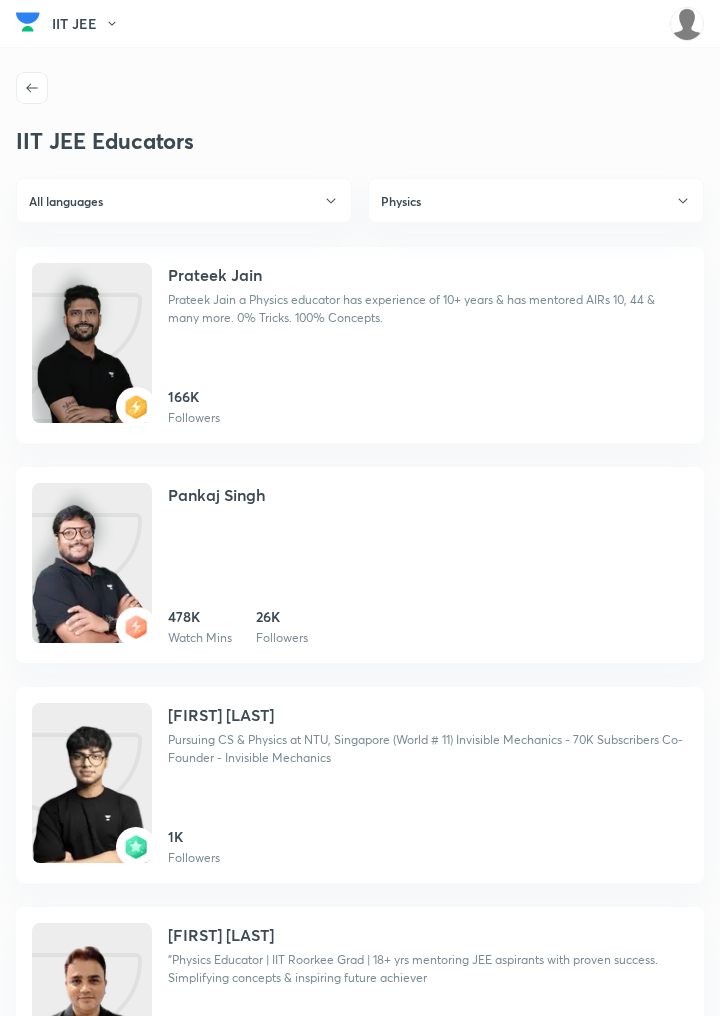 click on "Pursuing CS & Physics at NTU, Singapore (World # 11)
Invisible Mechanics - 70K Subscribers
Co-Founder - Invisible Mechanics" at bounding box center (428, 749) 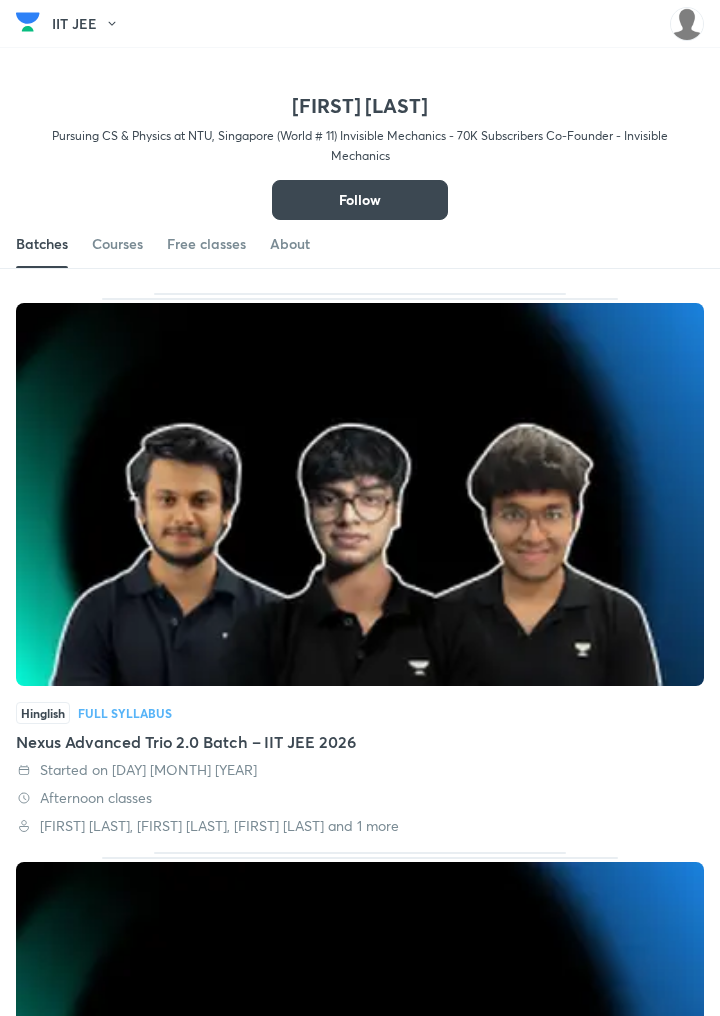 scroll, scrollTop: 0, scrollLeft: 0, axis: both 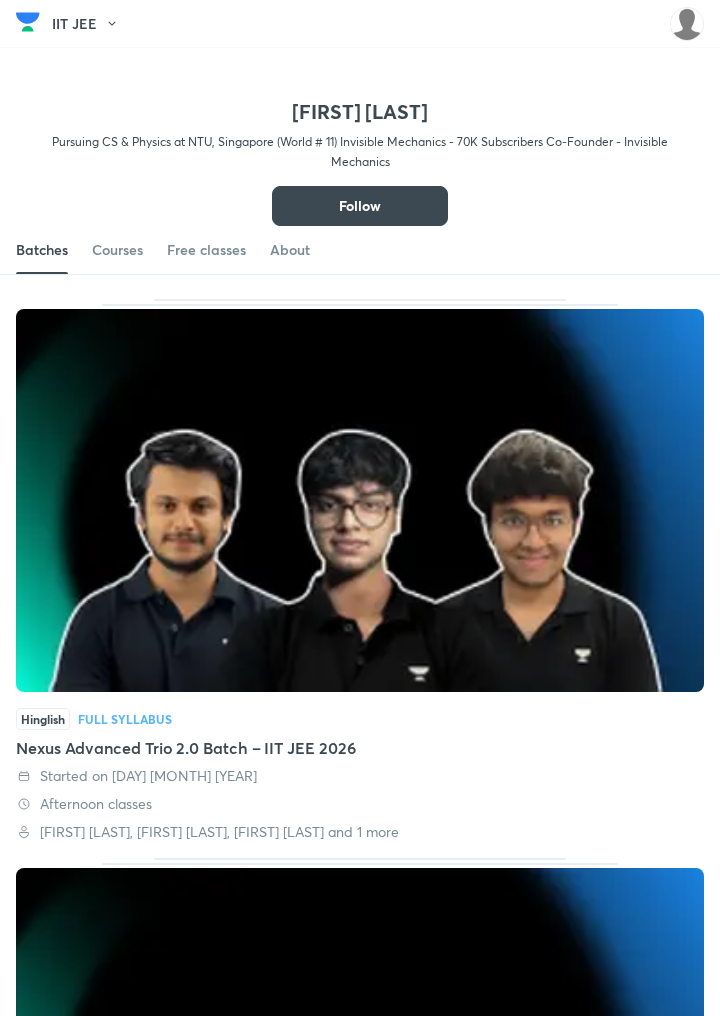click on "Hinglish Full Syllabus Nexus Advanced Trio 2.0 Batch – IIT JEE 2026   Started on [DATE]   Afternoon classes   [FIRST] [LAST], [FIRST] [LAST], [FIRST] [LAST] and 1 more" at bounding box center (360, 570) 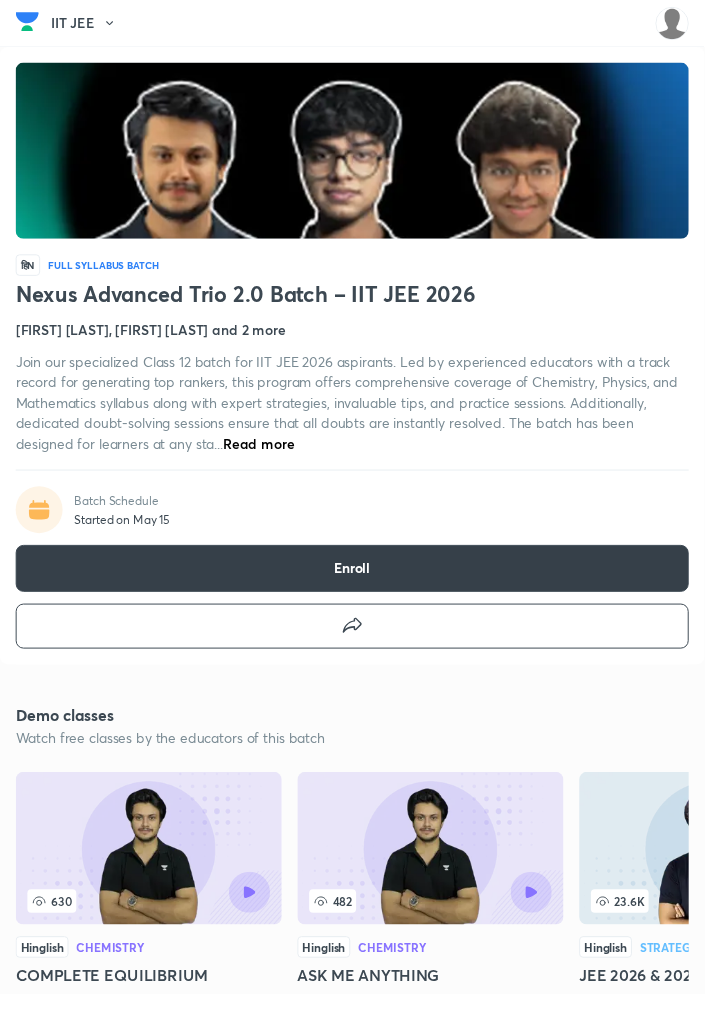 click on "Enroll" at bounding box center (360, 581) 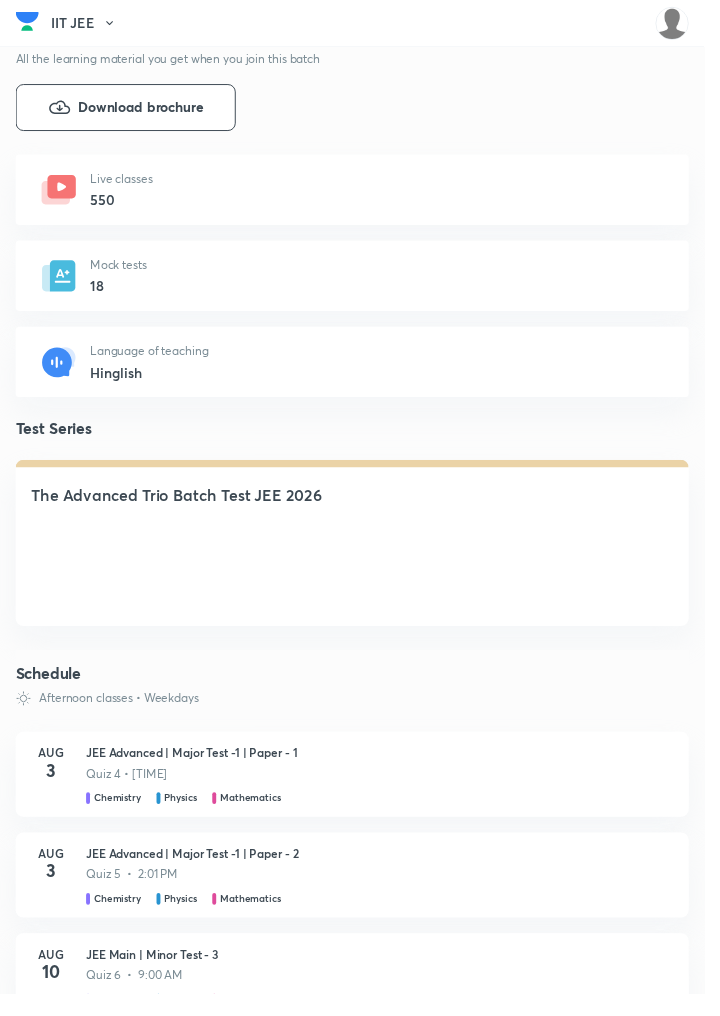 scroll, scrollTop: 1152, scrollLeft: 0, axis: vertical 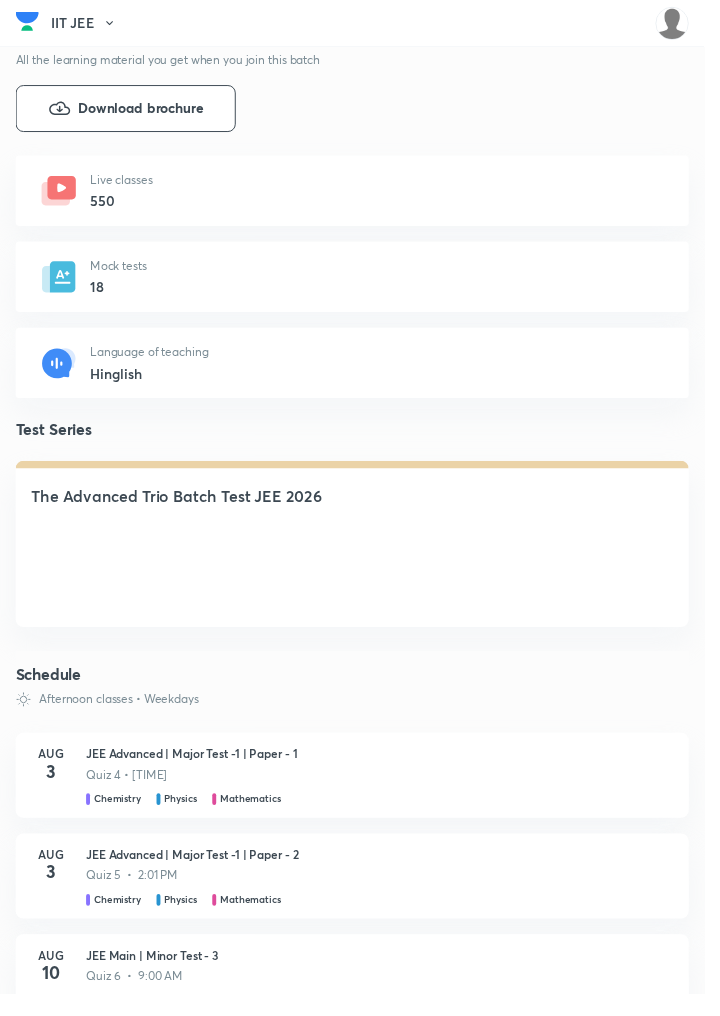 click 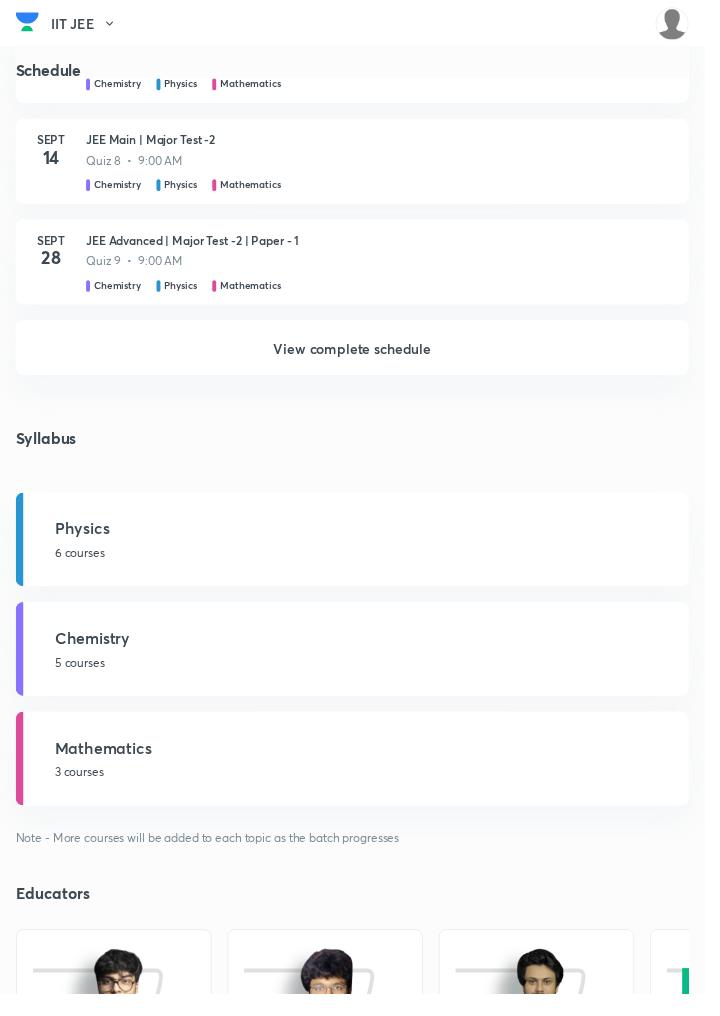 scroll, scrollTop: 2192, scrollLeft: 0, axis: vertical 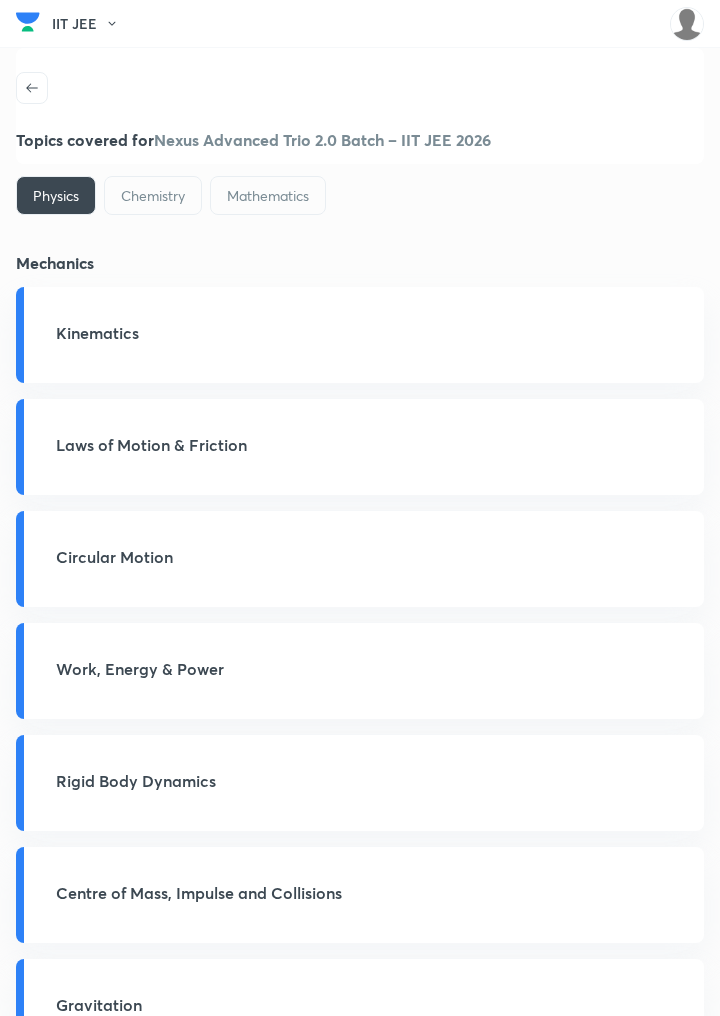 click on "Rigid Body Dynamics" at bounding box center (374, 781) 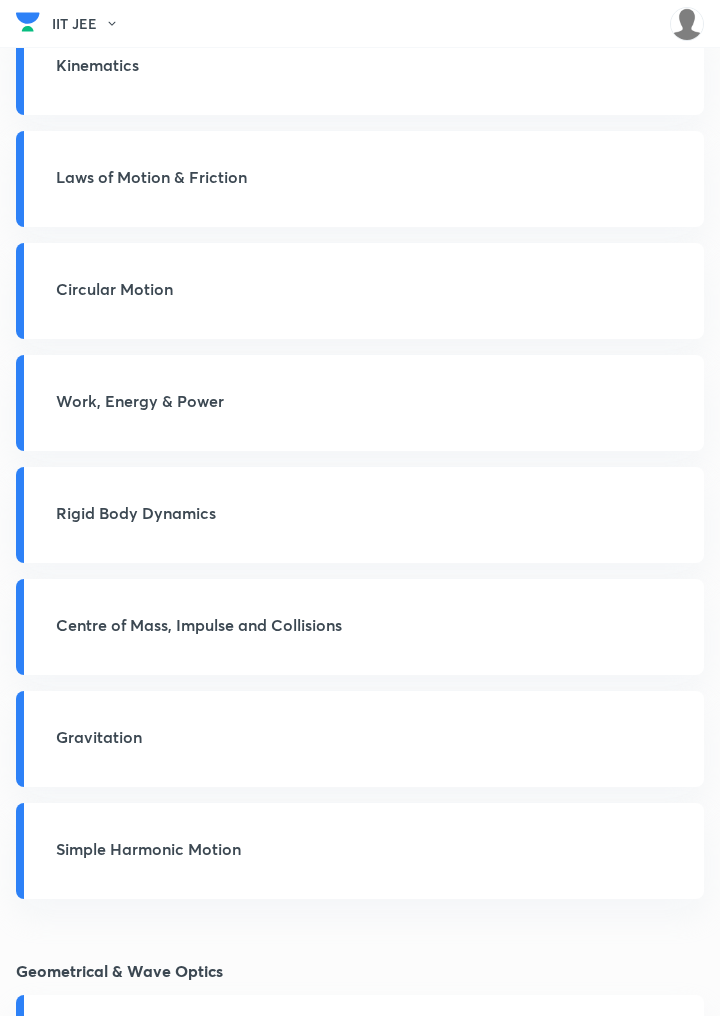 scroll, scrollTop: 275, scrollLeft: 0, axis: vertical 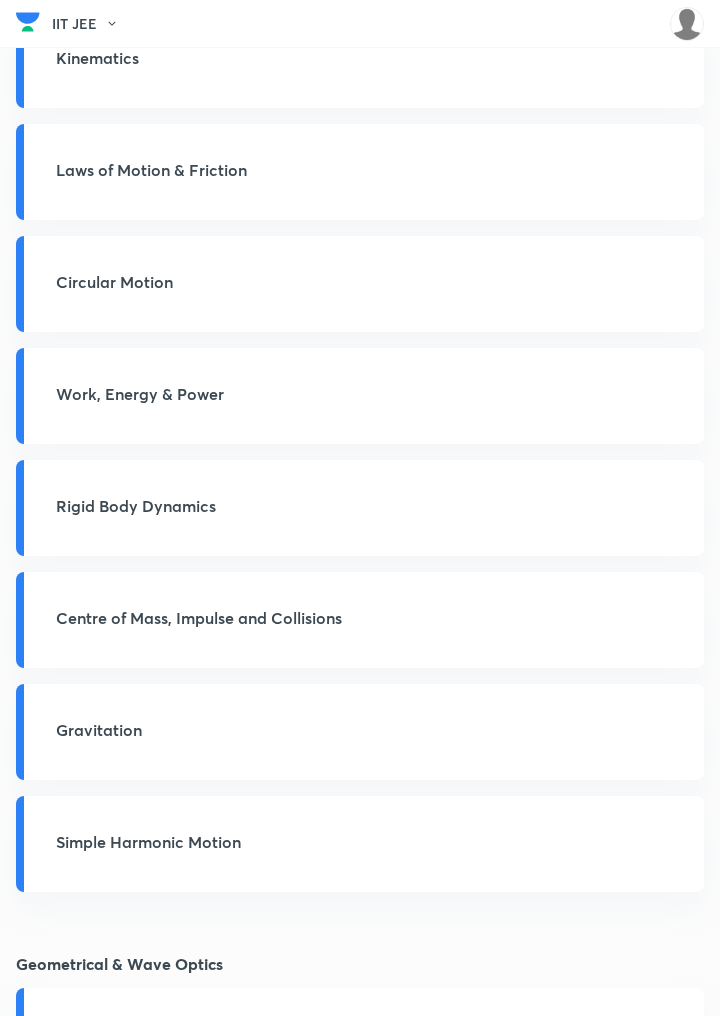 click on "Rigid Body Dynamics" at bounding box center (360, 508) 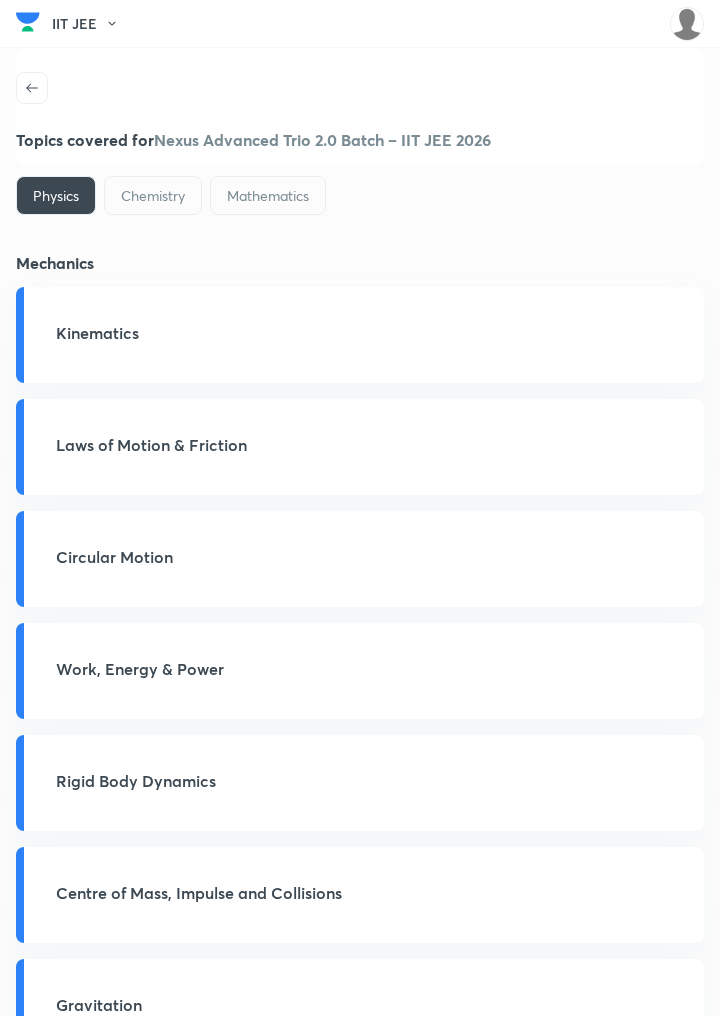 click 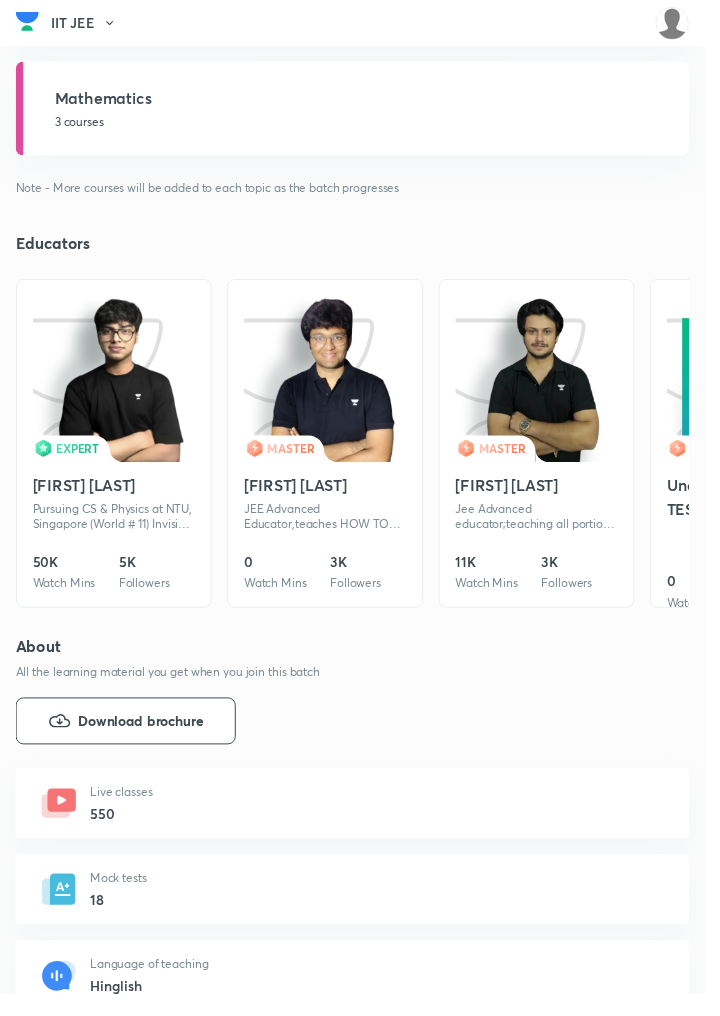 scroll, scrollTop: 2847, scrollLeft: 0, axis: vertical 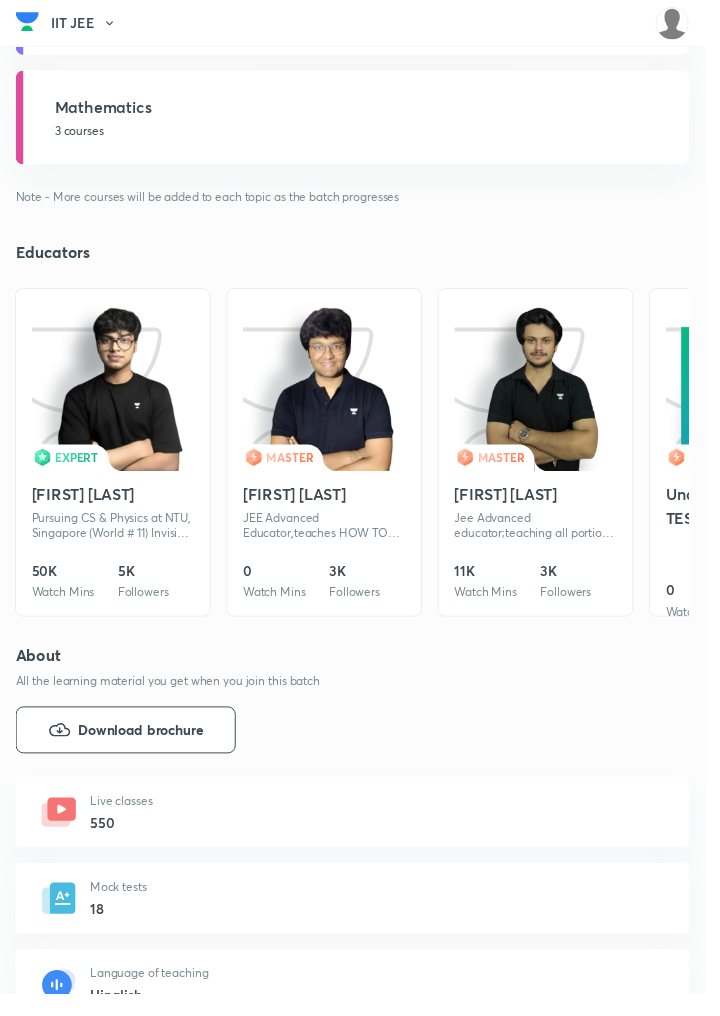 click on "Pursuing CS & Physics at NTU, Singapore (World # 11)
Invisible Mechanics - 70K Subscribers
Co-Founder - Invisible Mechanics" at bounding box center (115, 537) 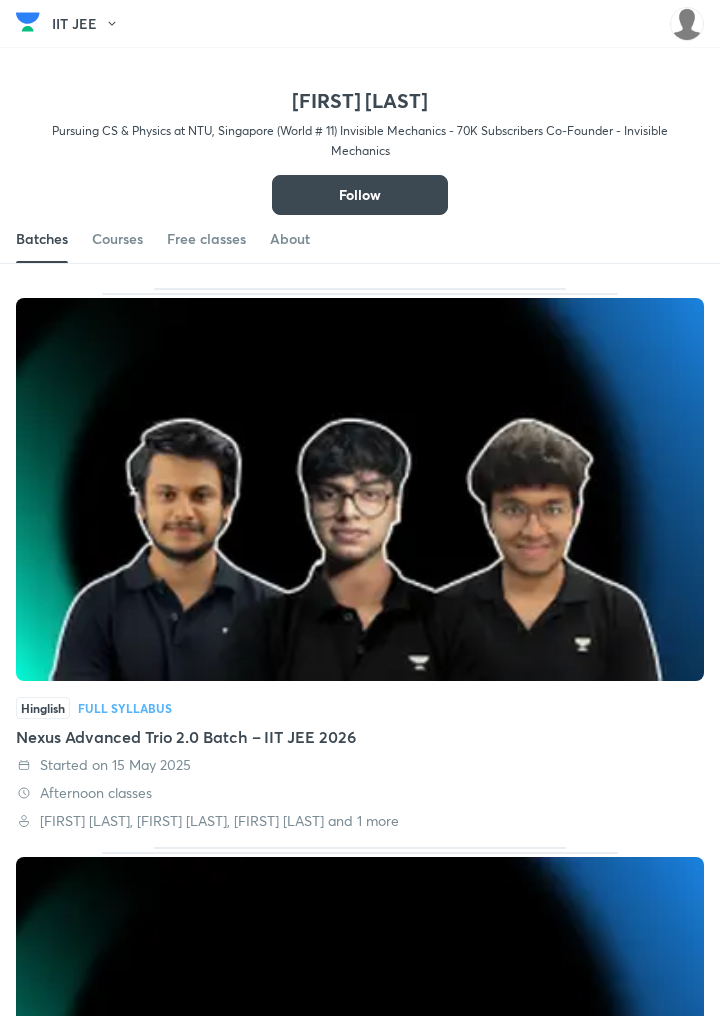 scroll, scrollTop: 11, scrollLeft: 0, axis: vertical 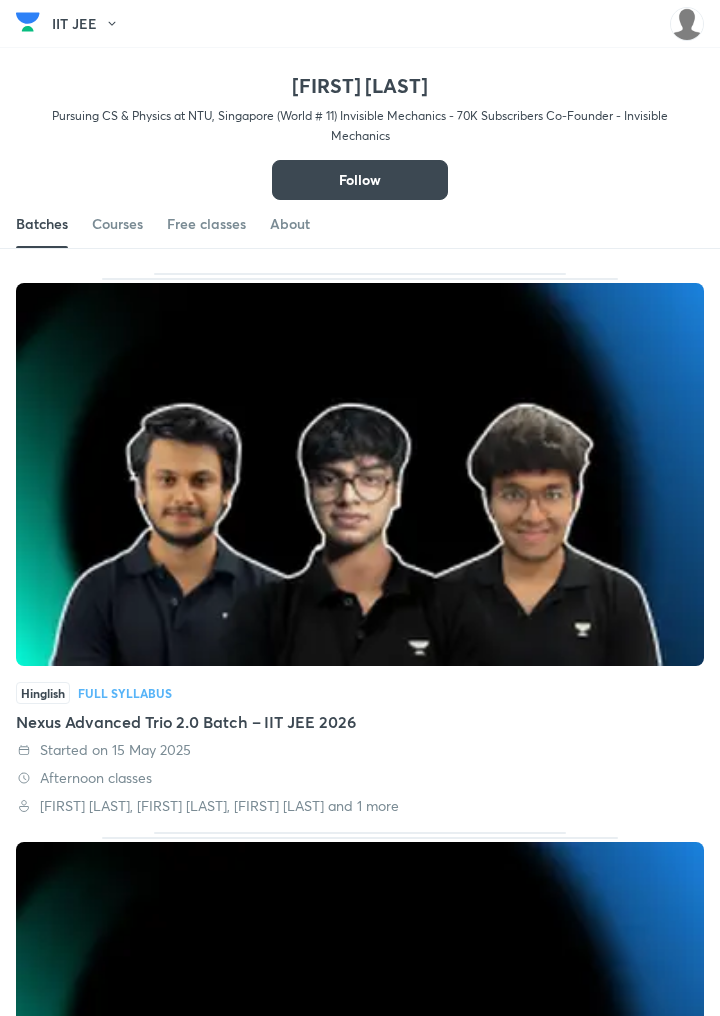 click on "Nexus Advanced Trio 2.0 Batch – IIT JEE 2026" at bounding box center (360, 722) 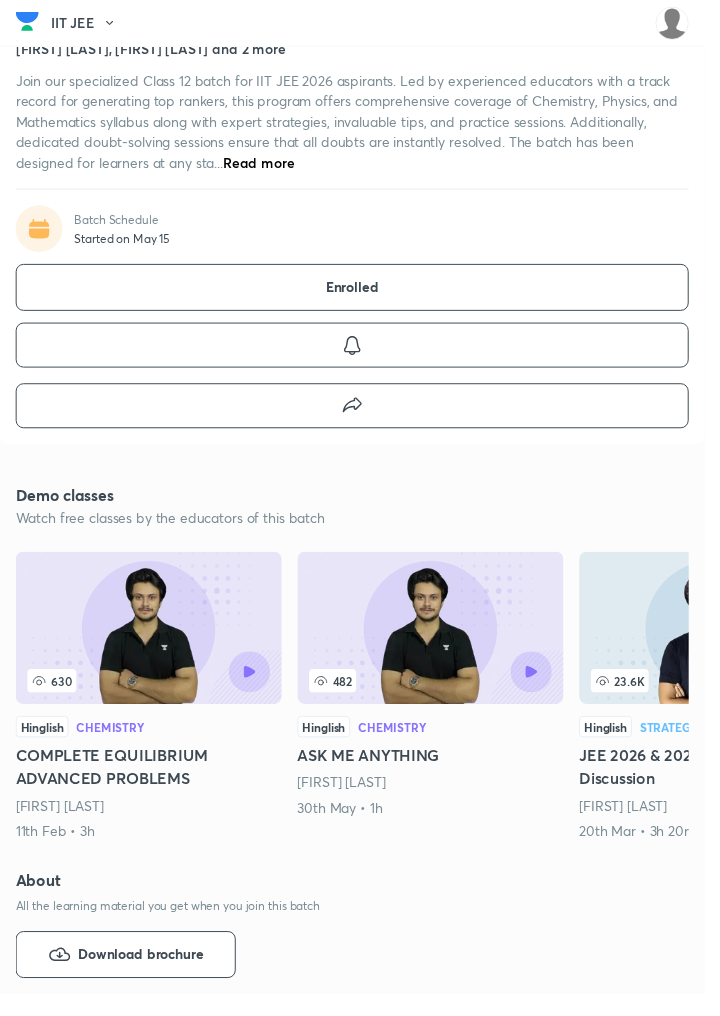 scroll, scrollTop: 324, scrollLeft: 0, axis: vertical 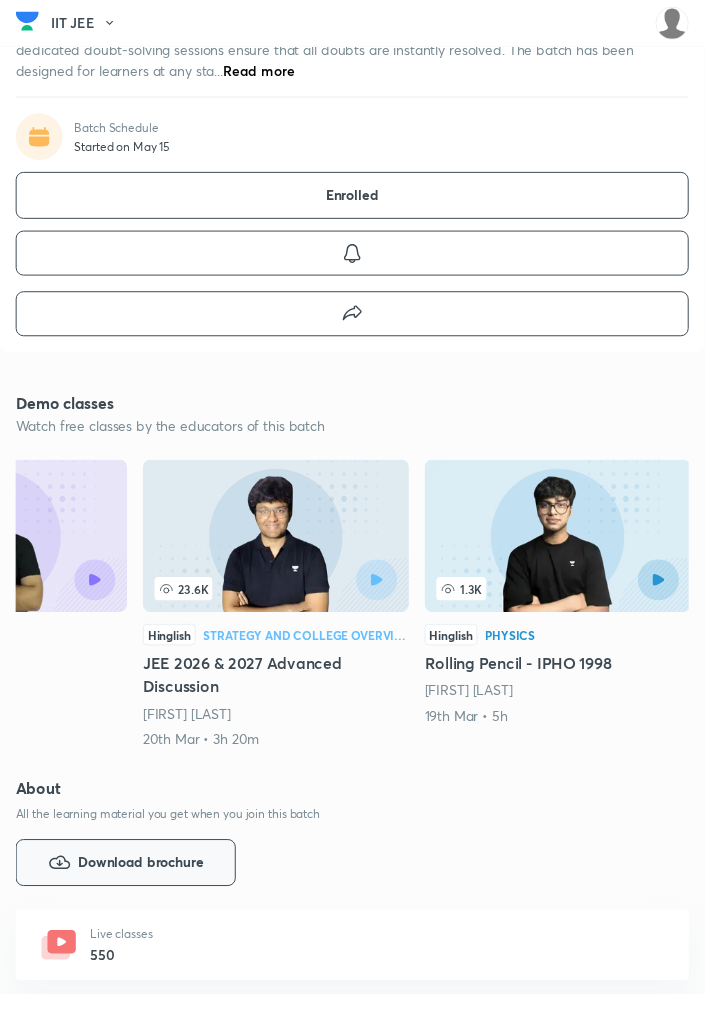 click 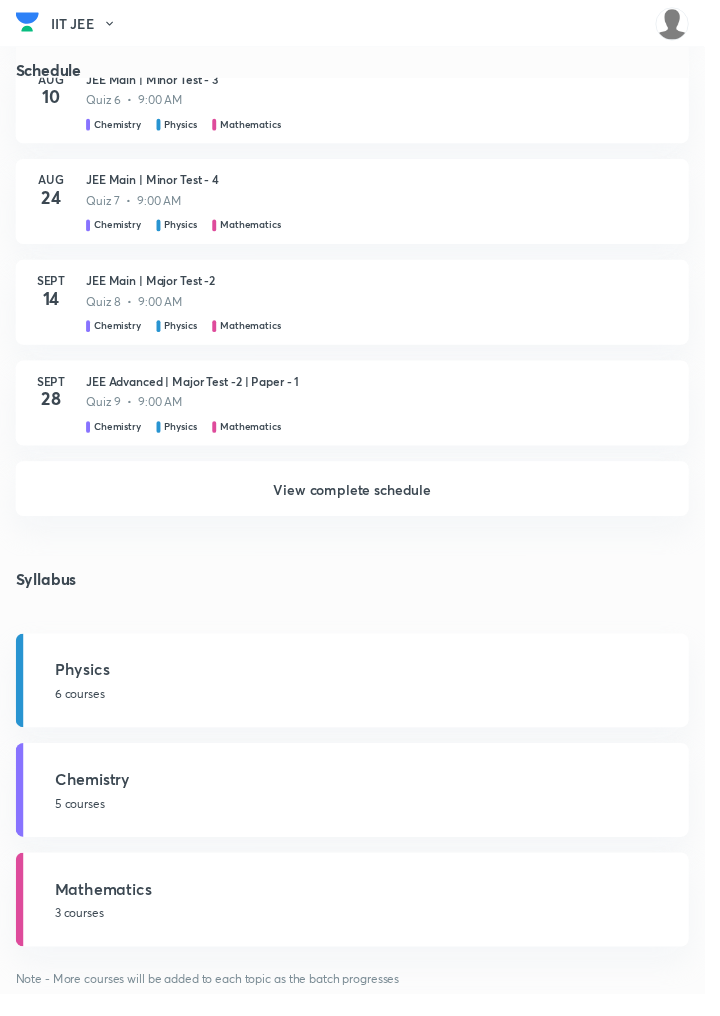 scroll, scrollTop: 2048, scrollLeft: 0, axis: vertical 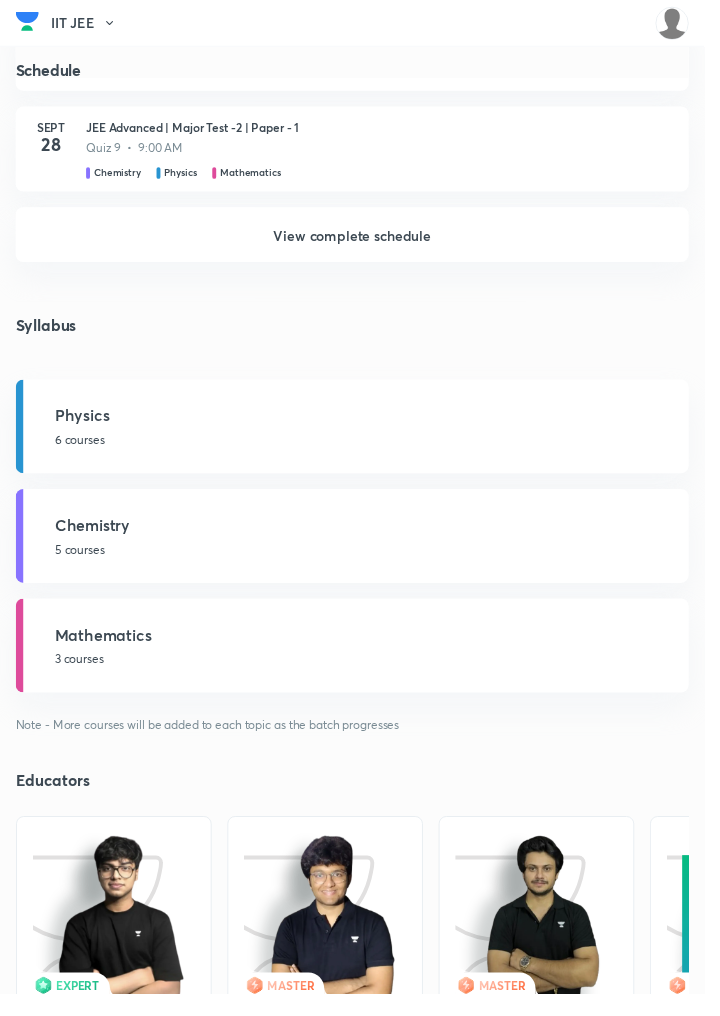 click on "Physics 6 courses" at bounding box center (360, 436) 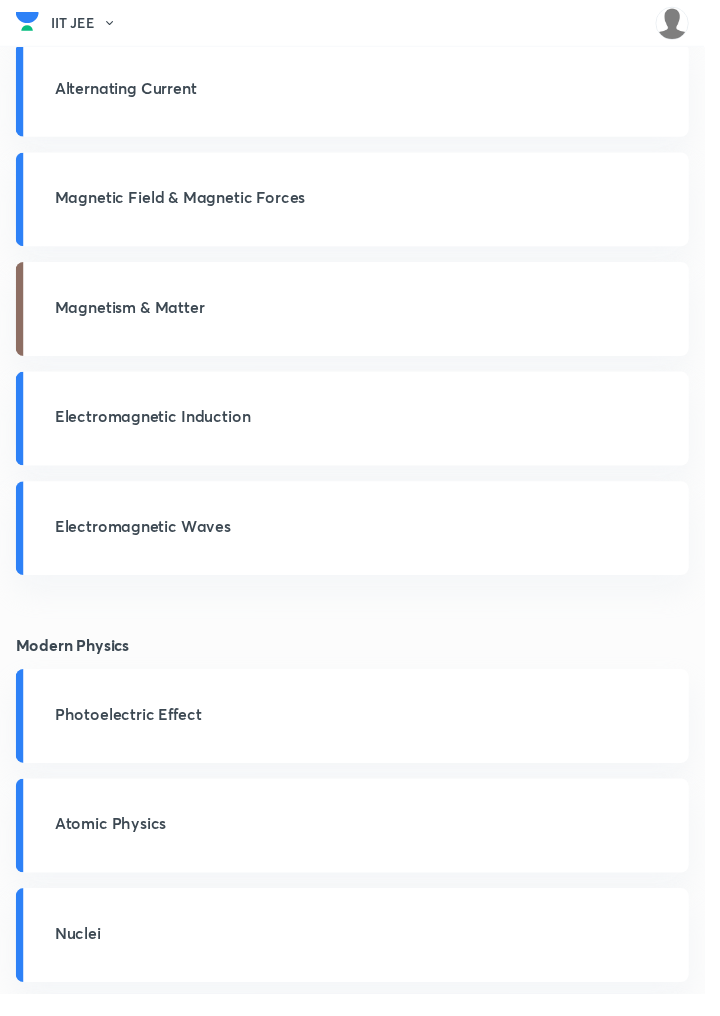 scroll, scrollTop: 0, scrollLeft: 0, axis: both 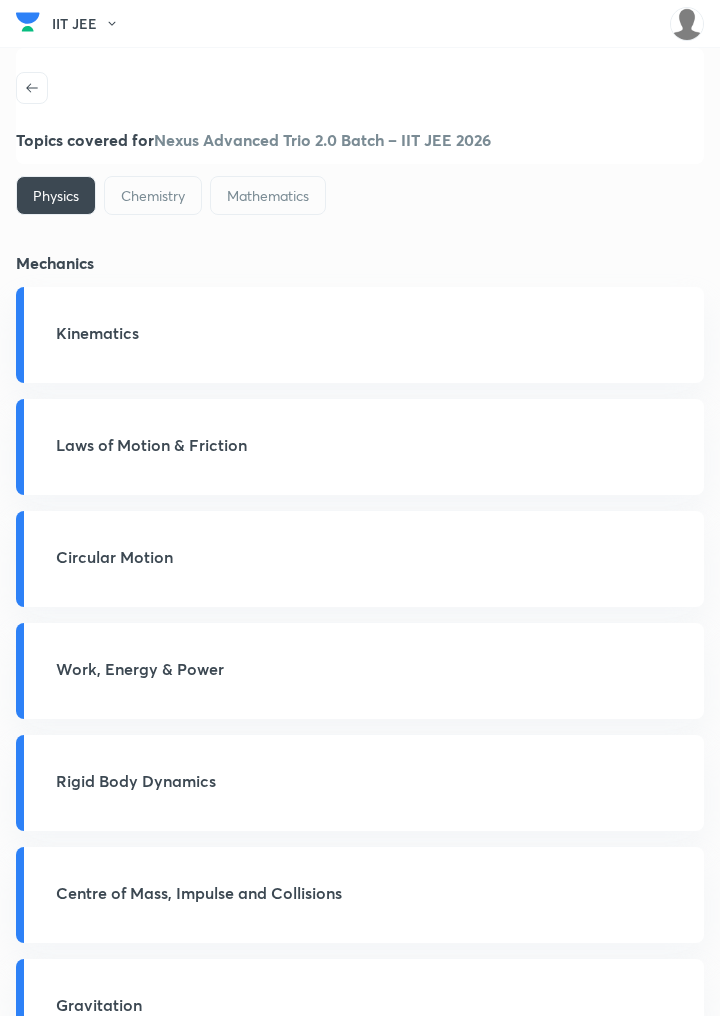 click on "Kinematics" at bounding box center (360, 335) 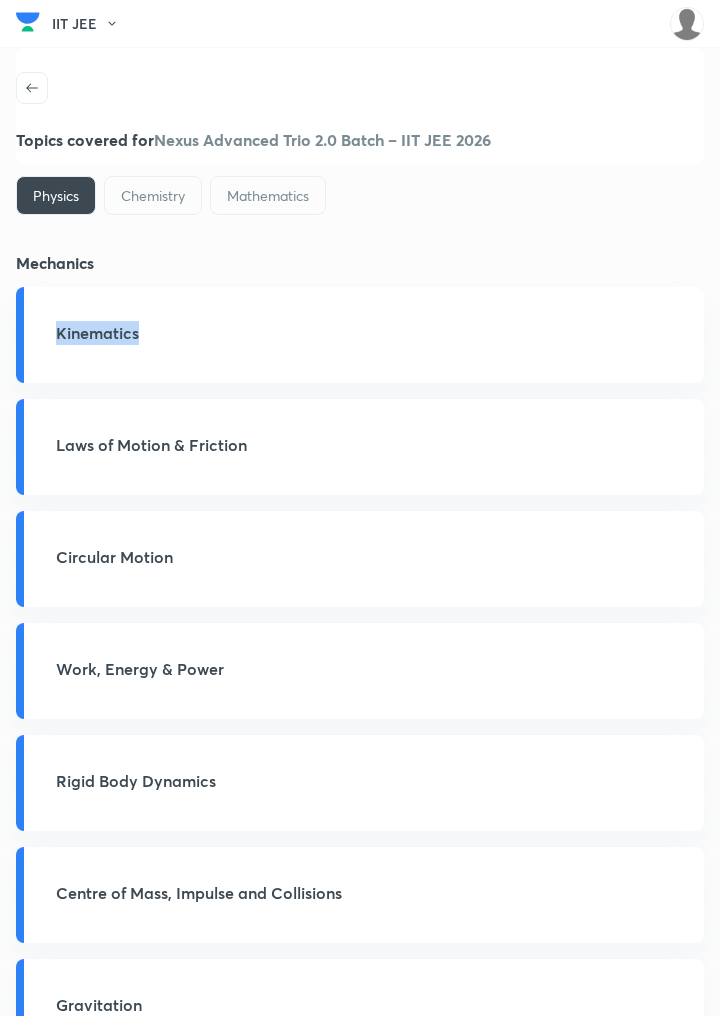click on "Kinematics" at bounding box center (360, 335) 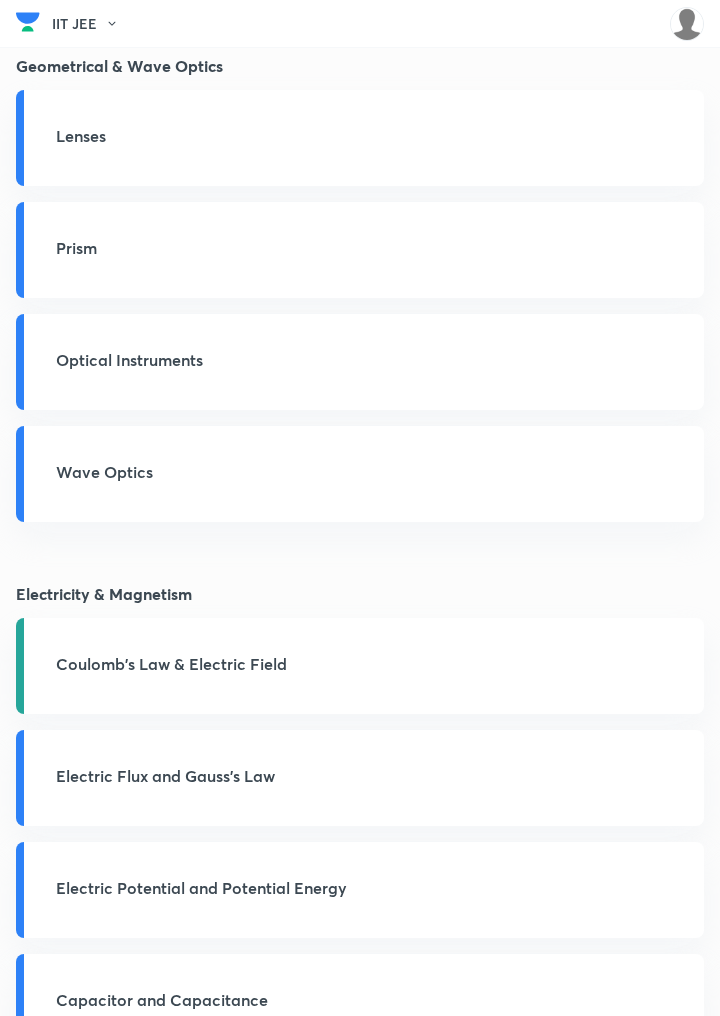 scroll, scrollTop: 1174, scrollLeft: 0, axis: vertical 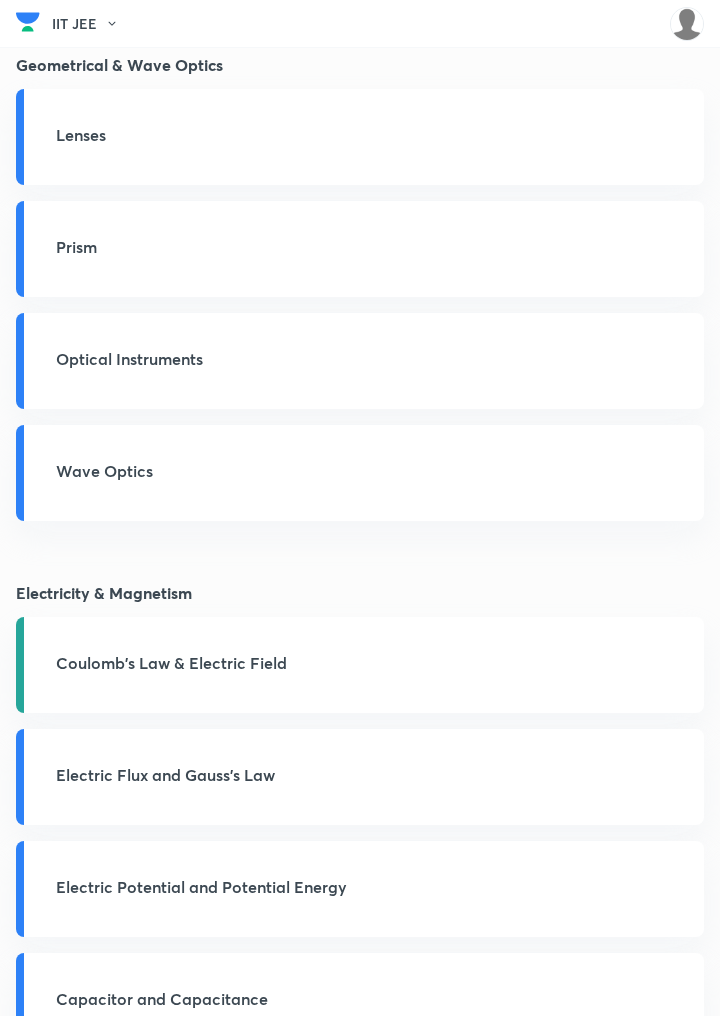 click on "Wave Optics" at bounding box center [374, 471] 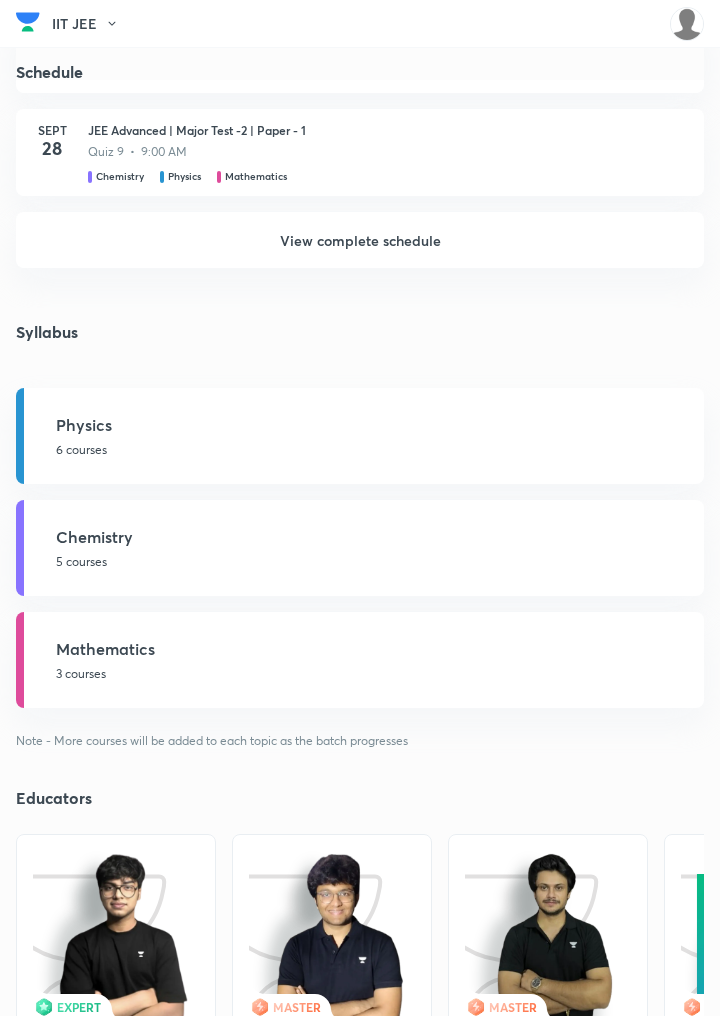scroll, scrollTop: 0, scrollLeft: 0, axis: both 